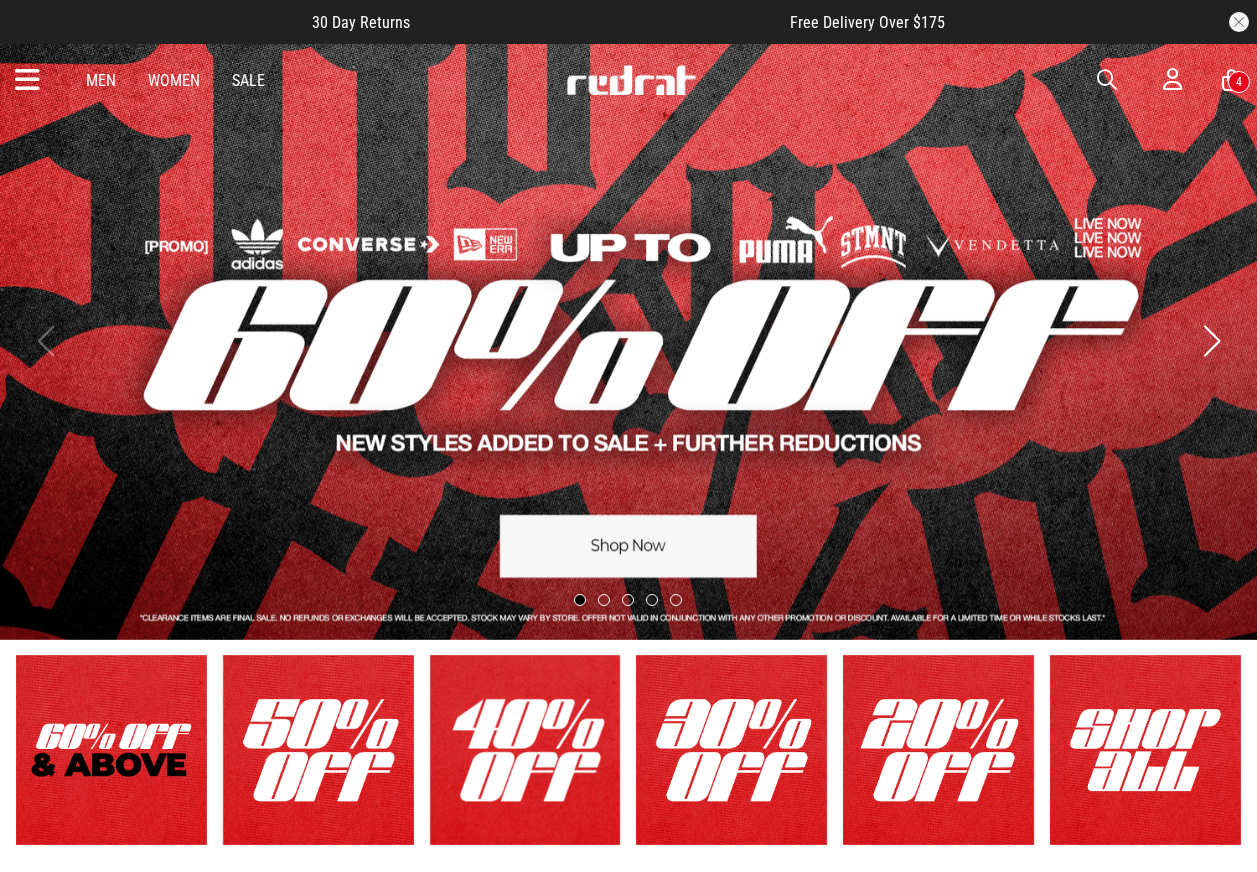 scroll, scrollTop: 0, scrollLeft: 0, axis: both 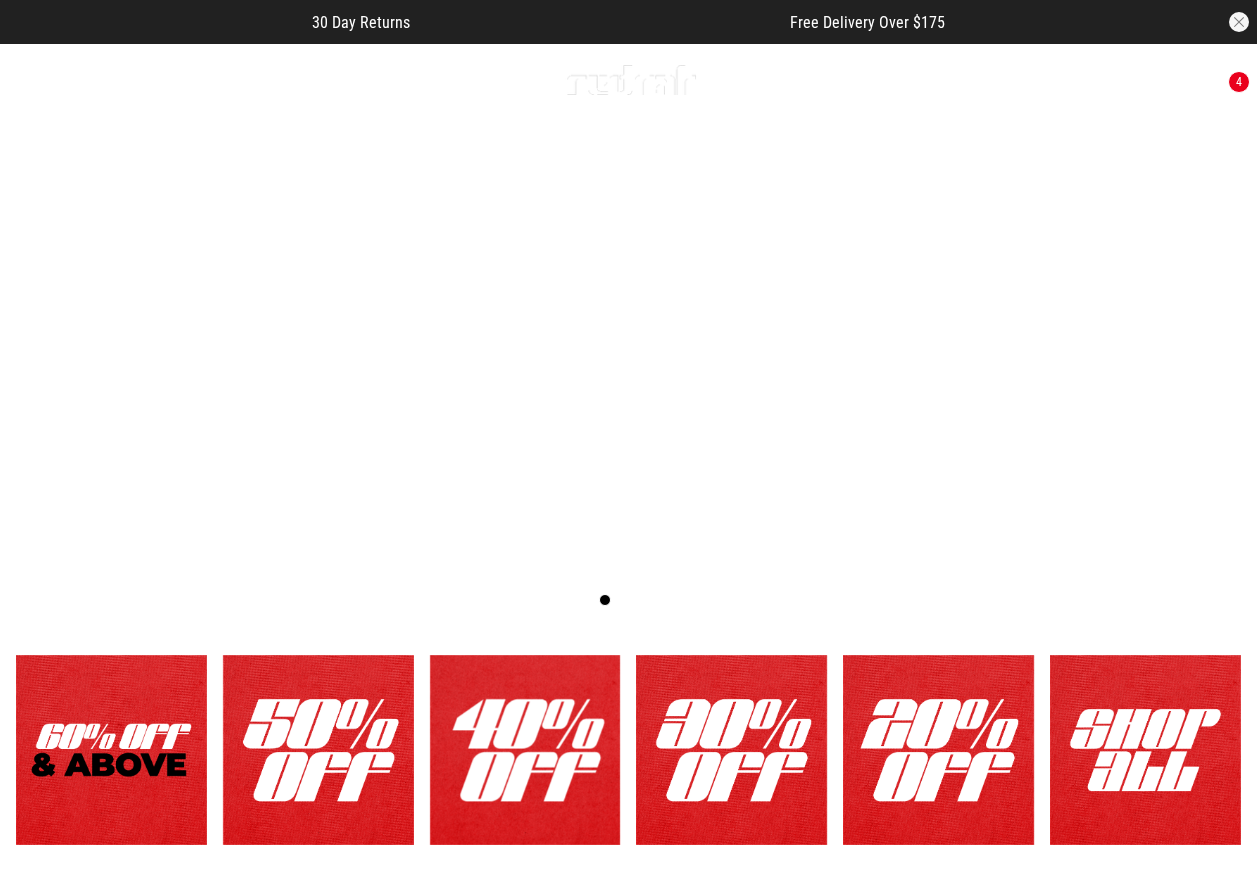 click at bounding box center (1107, 80) 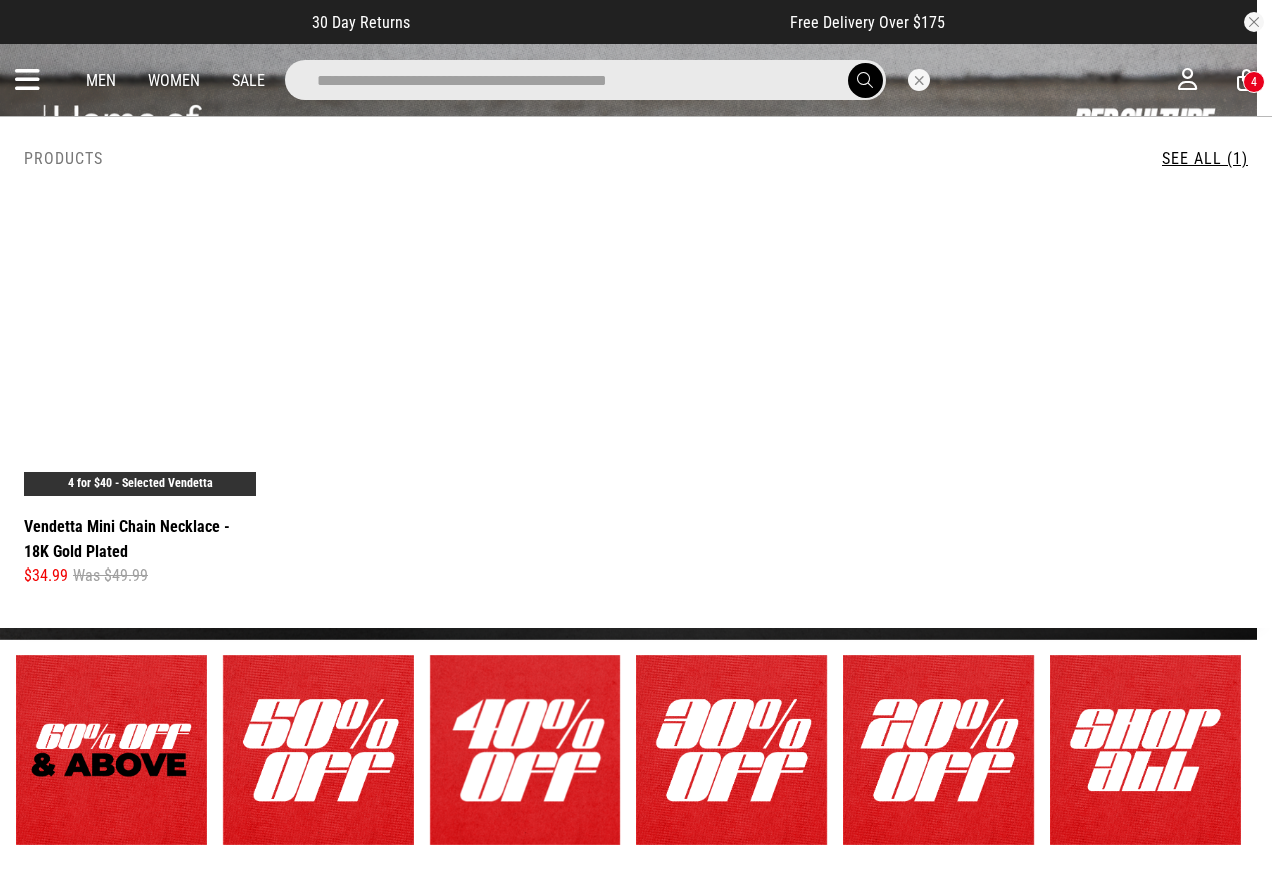 type on "**********" 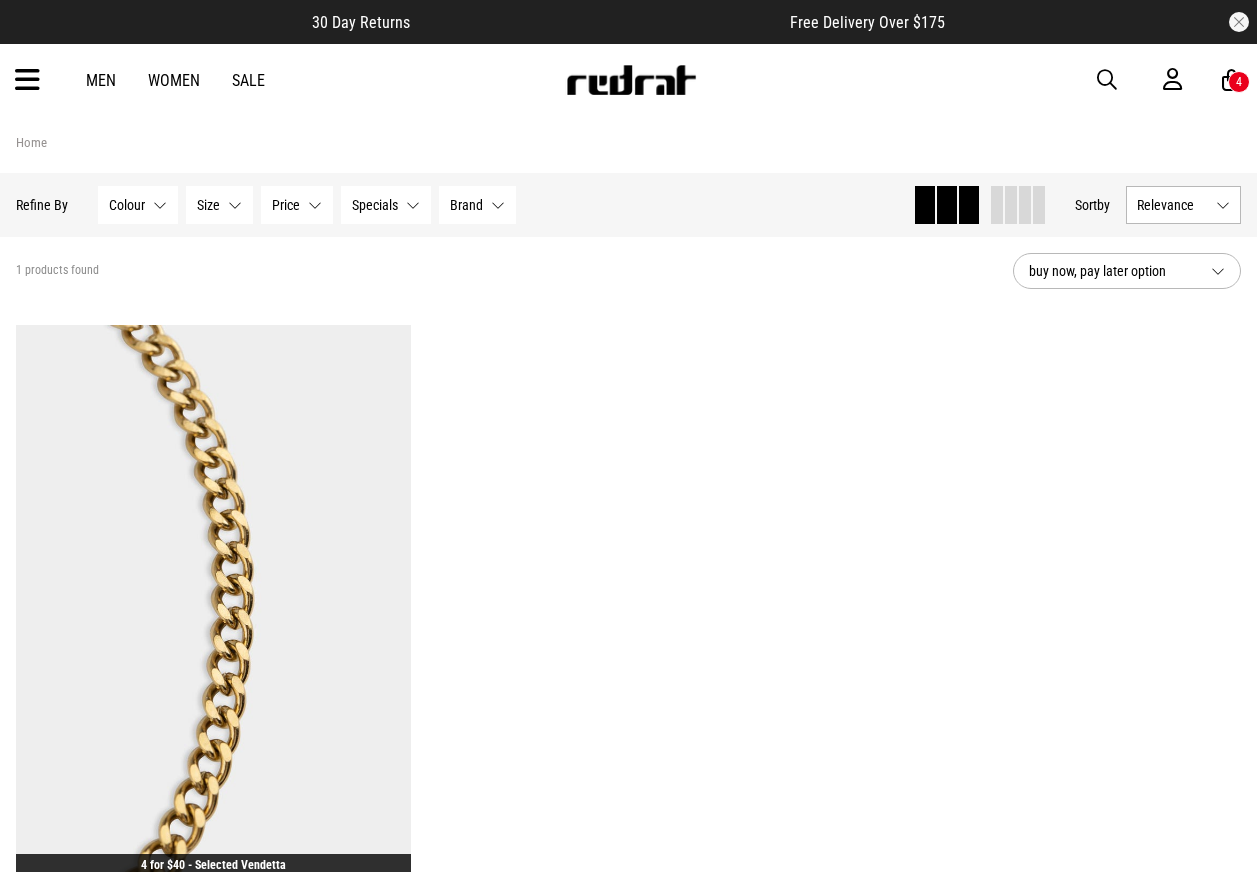 scroll, scrollTop: 0, scrollLeft: 0, axis: both 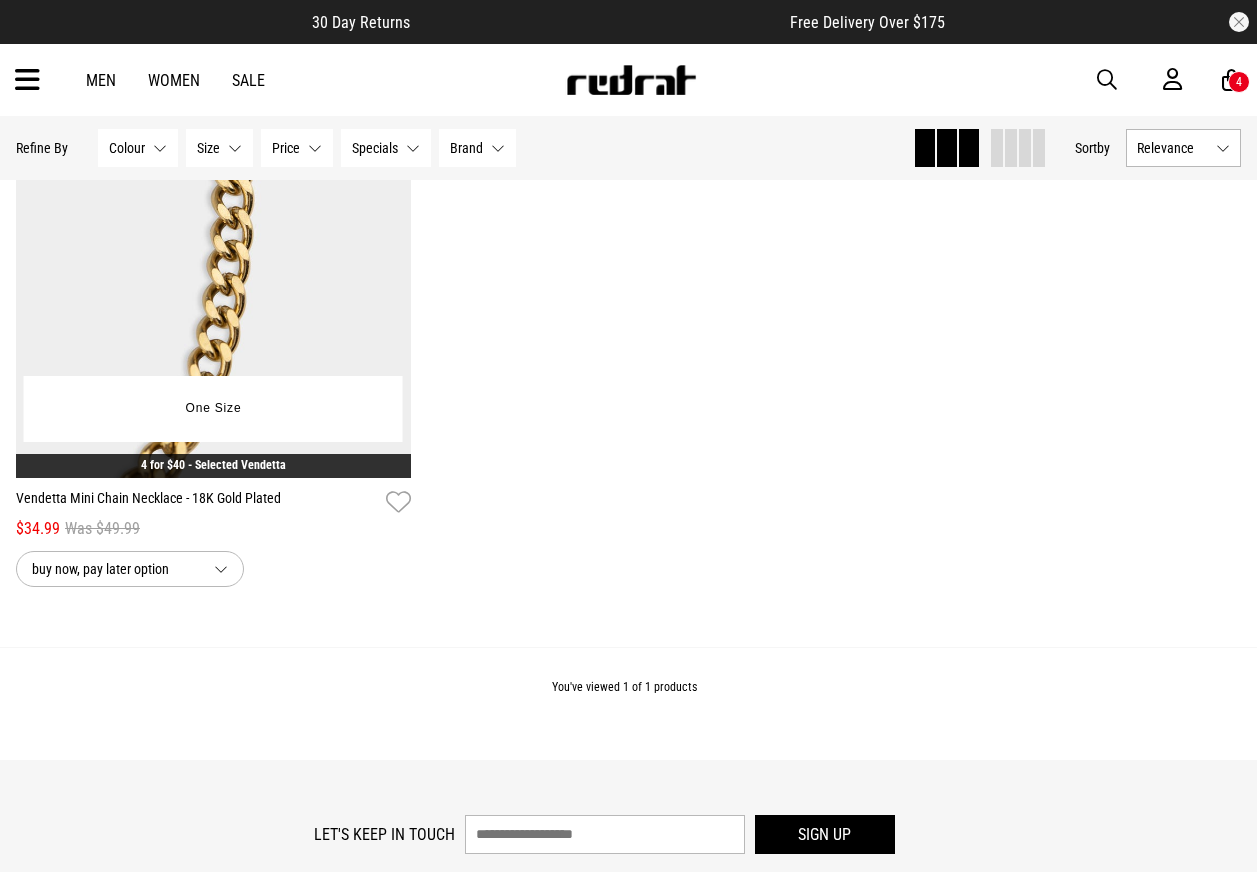click at bounding box center [213, 201] 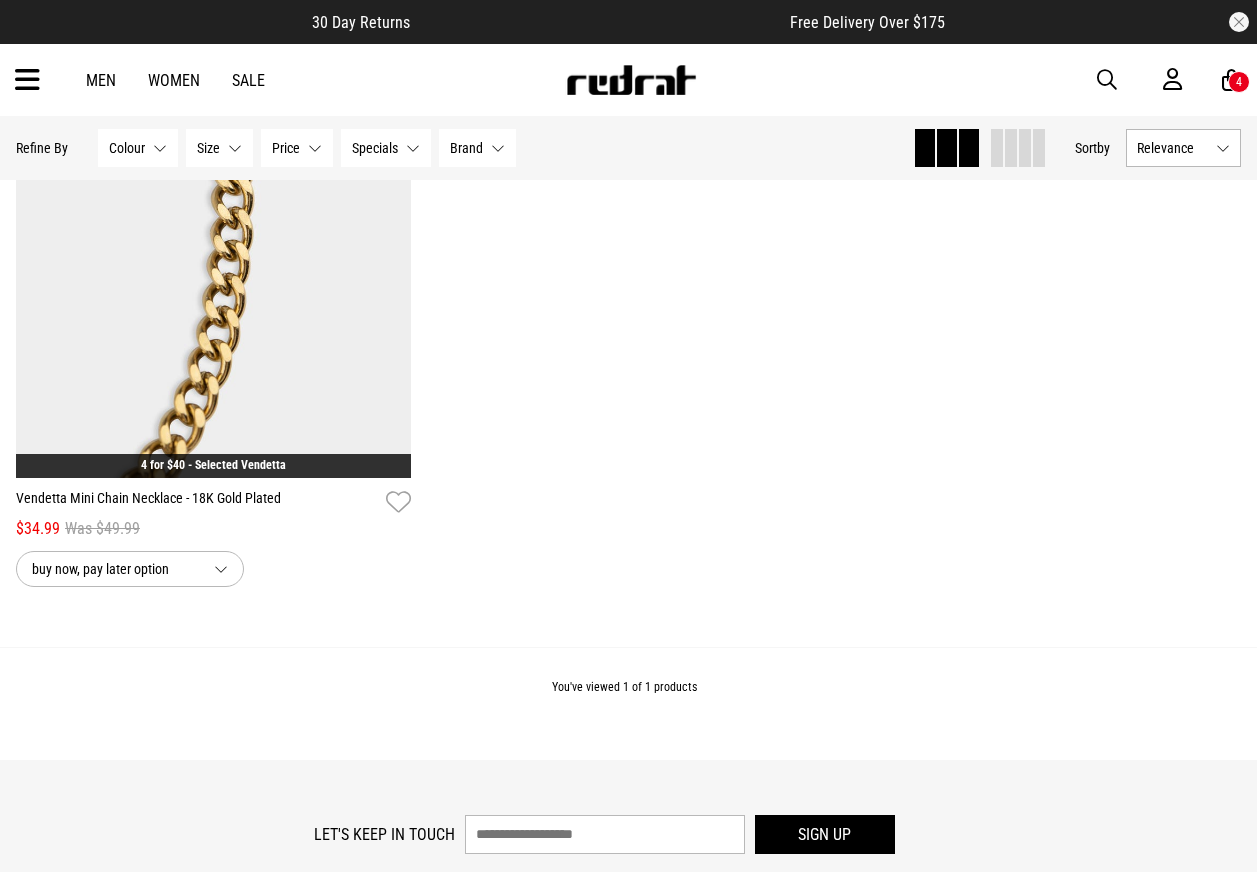 scroll, scrollTop: 0, scrollLeft: 0, axis: both 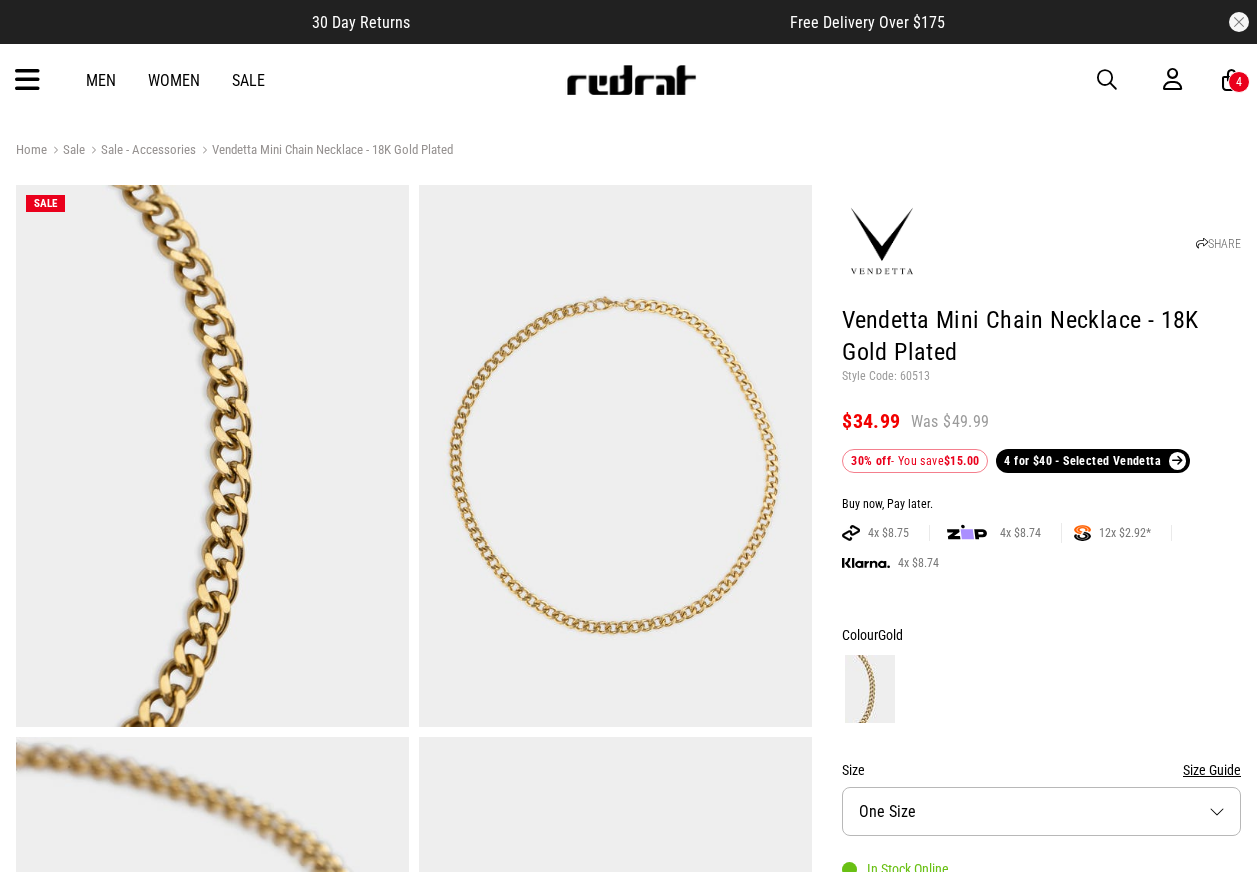 click at bounding box center [1107, 80] 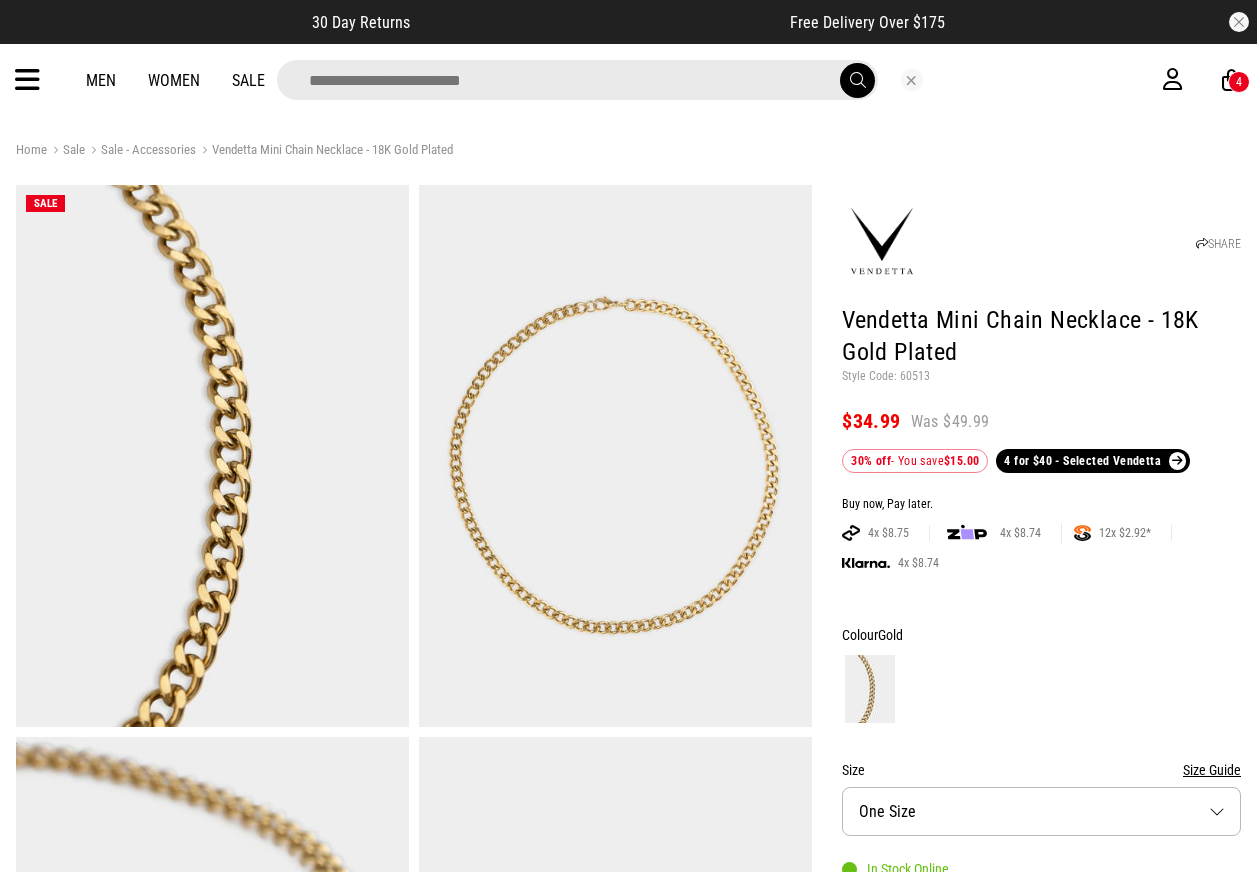 click on "Men   Women   Sale                   4" at bounding box center [628, 80] 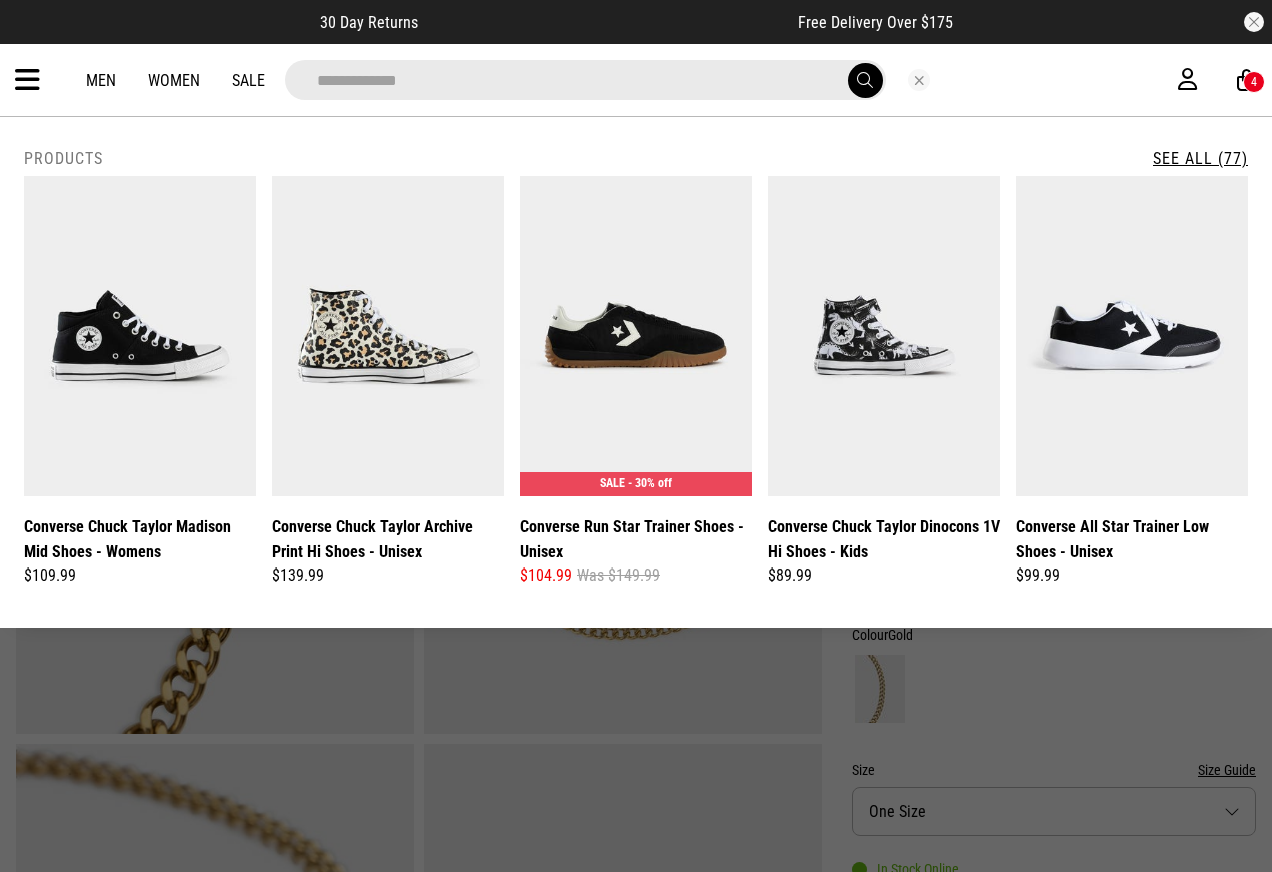 type on "**********" 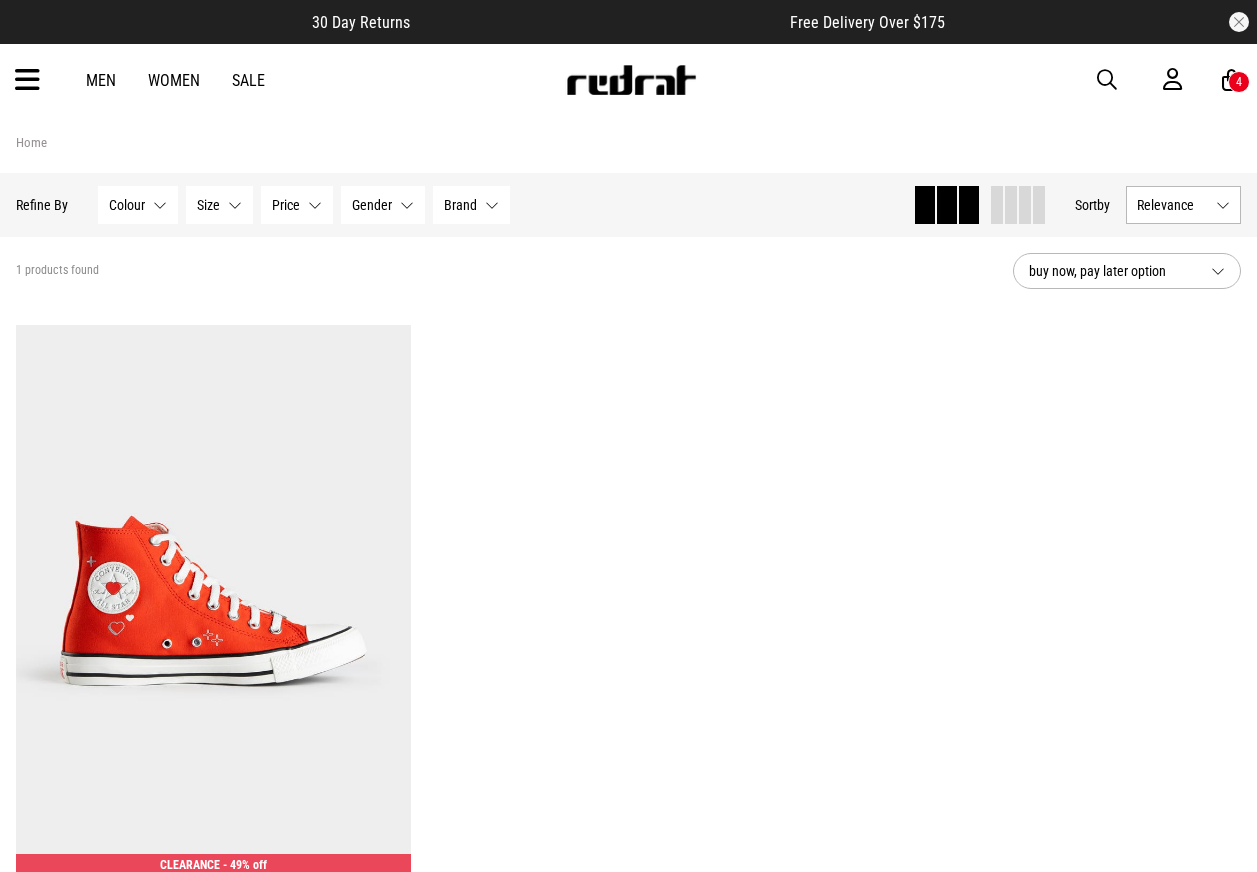 scroll, scrollTop: 0, scrollLeft: 0, axis: both 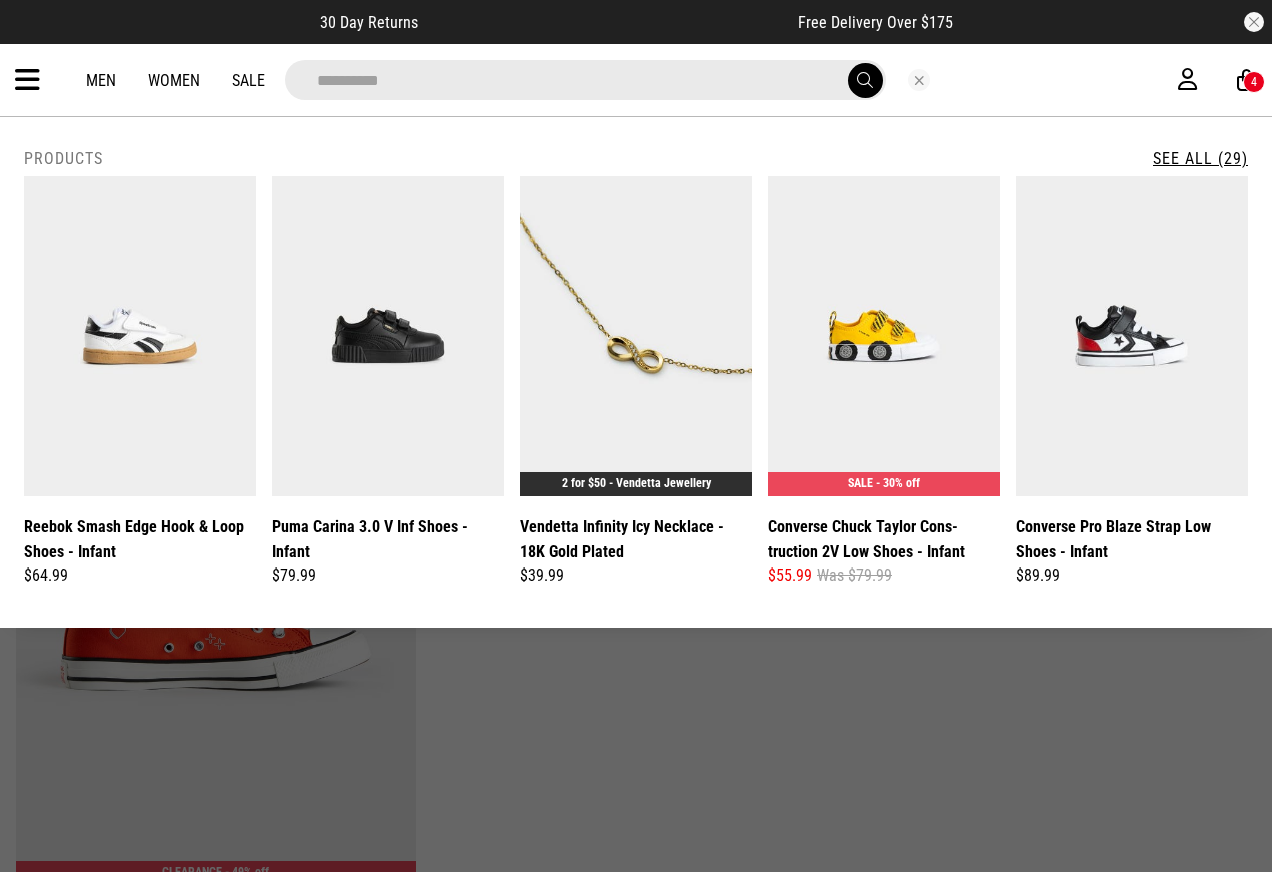 type on "**********" 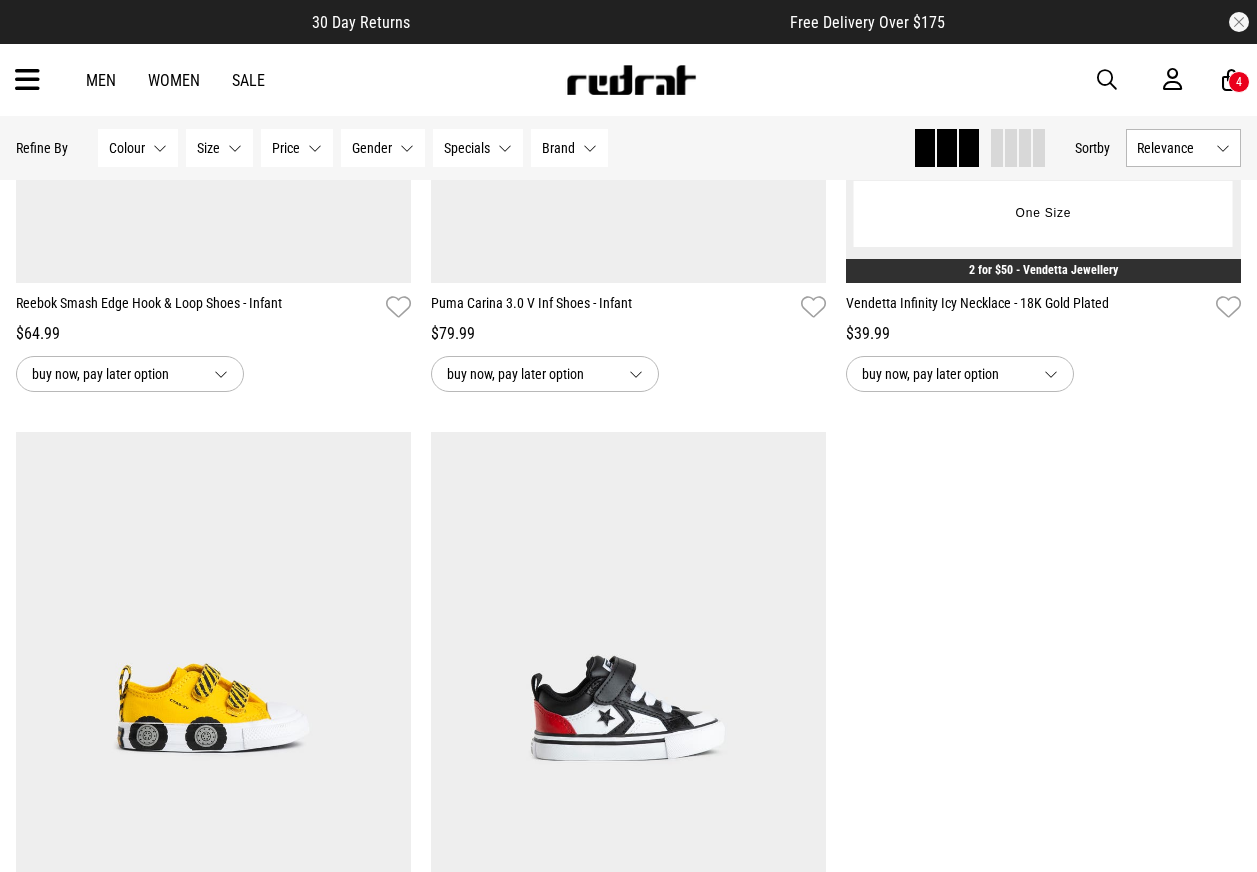 scroll, scrollTop: 994, scrollLeft: 0, axis: vertical 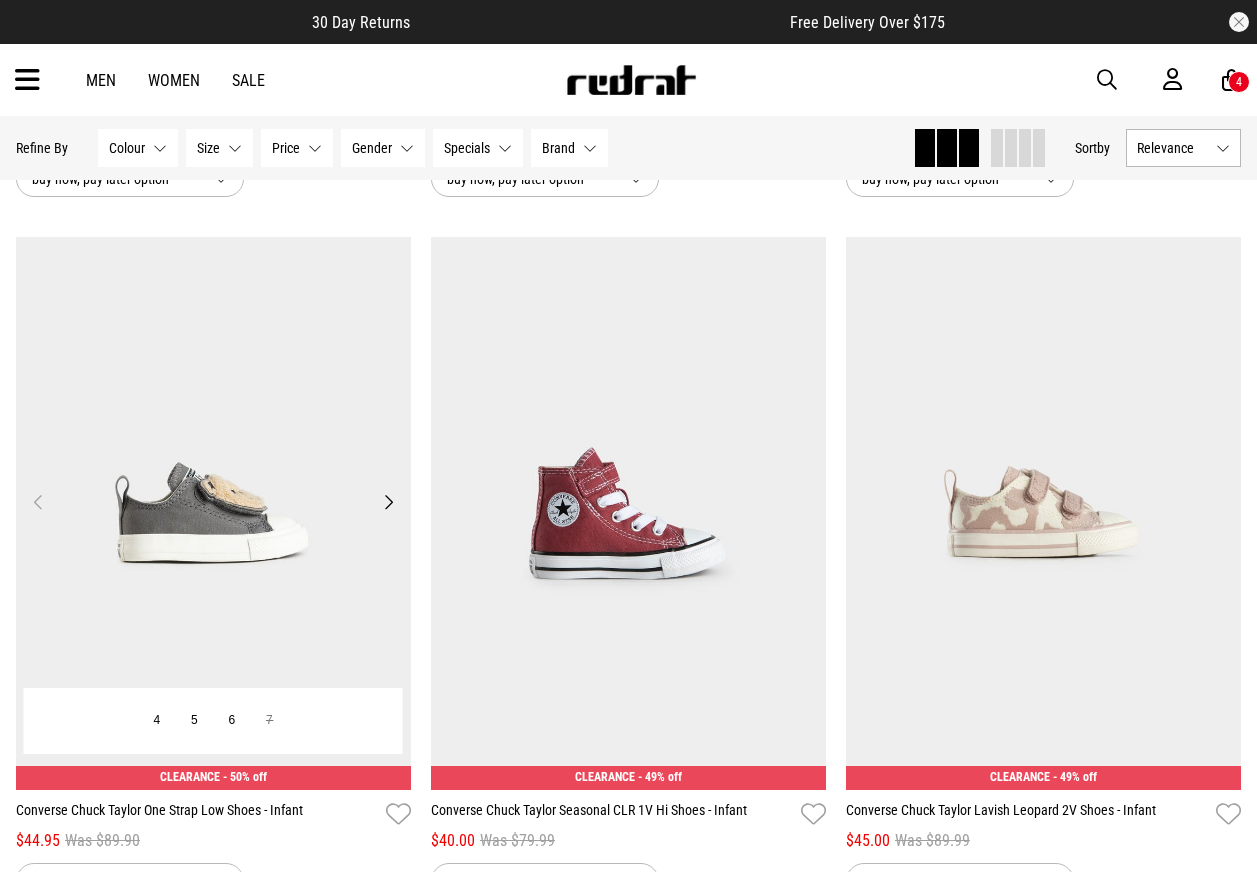 click at bounding box center [213, 513] 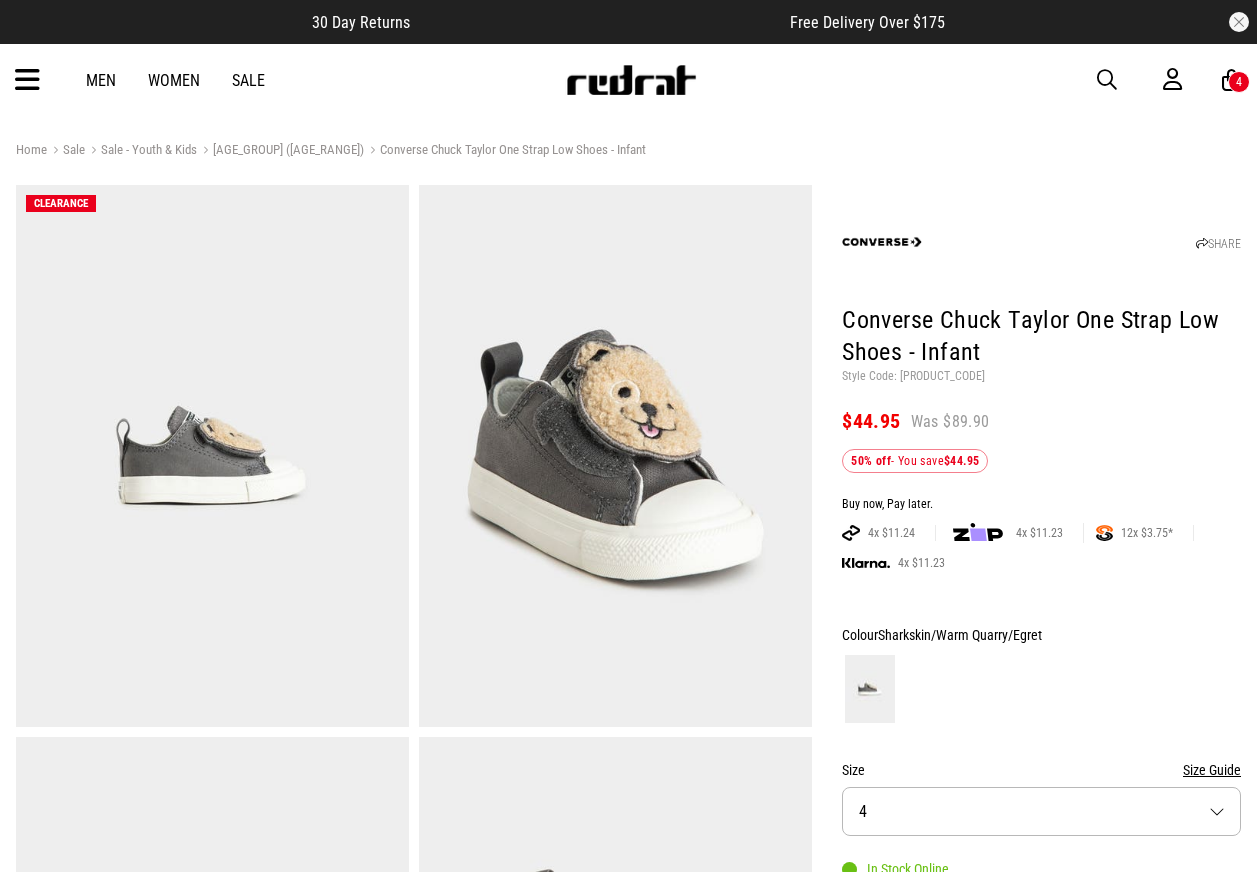 scroll, scrollTop: 0, scrollLeft: 0, axis: both 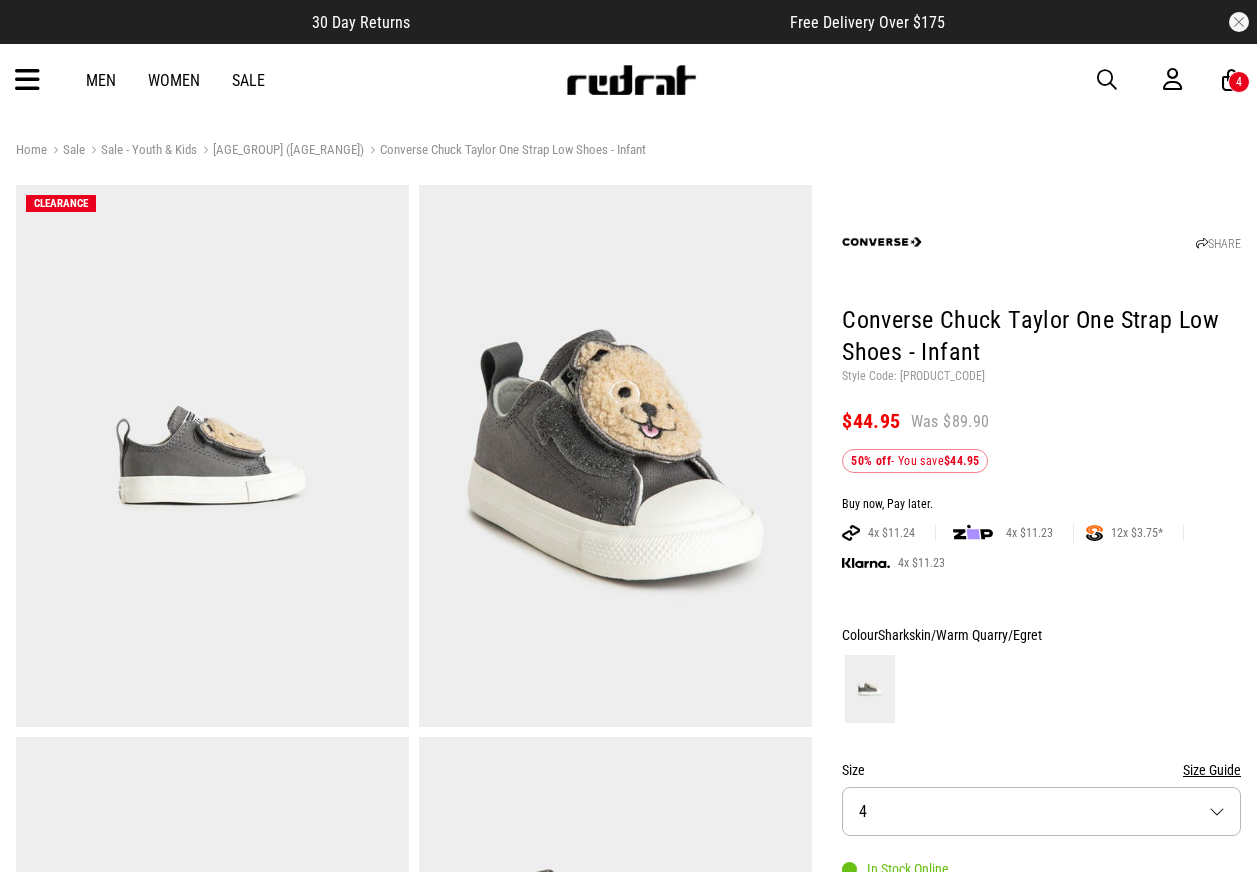 click on "Style Code: 58433" at bounding box center [1041, 377] 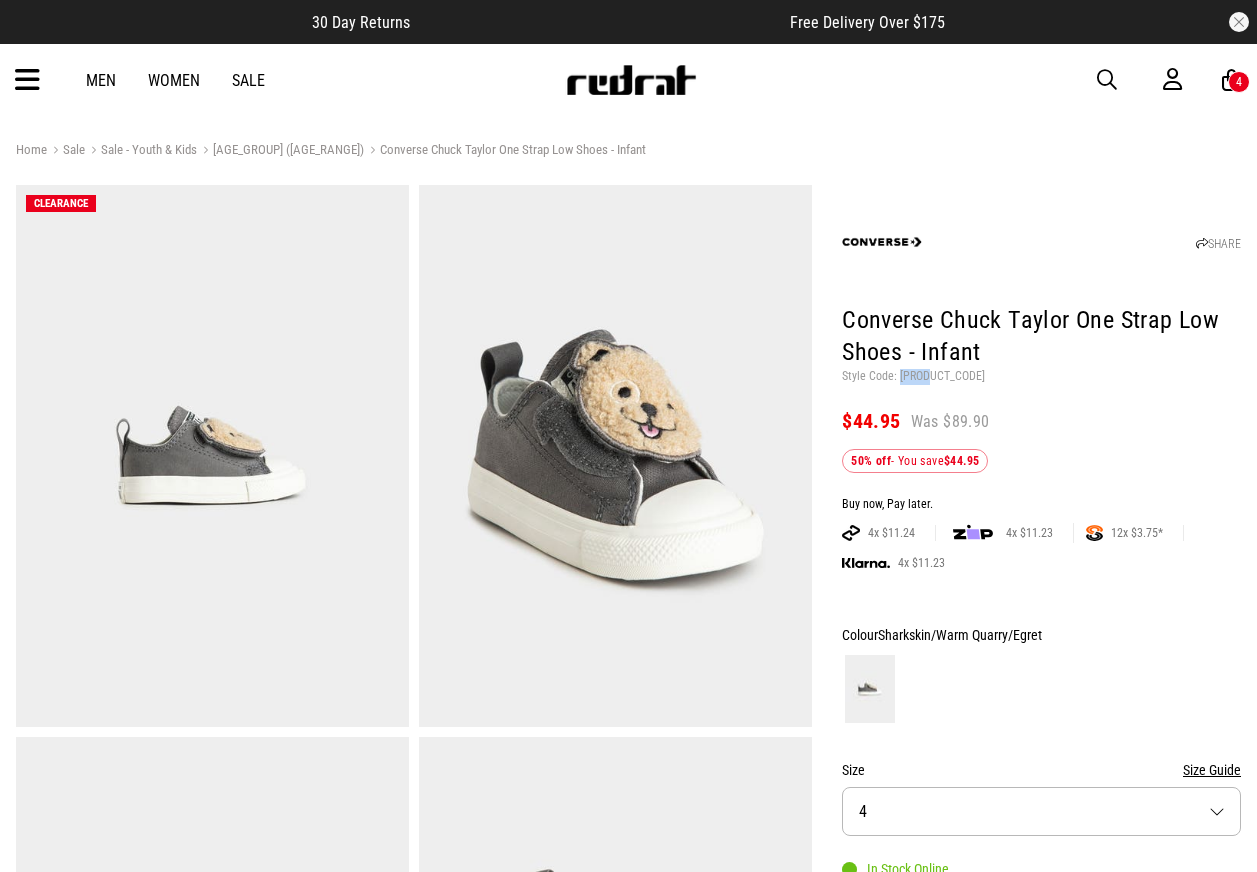 click on "Style Code: 58433" at bounding box center (1041, 377) 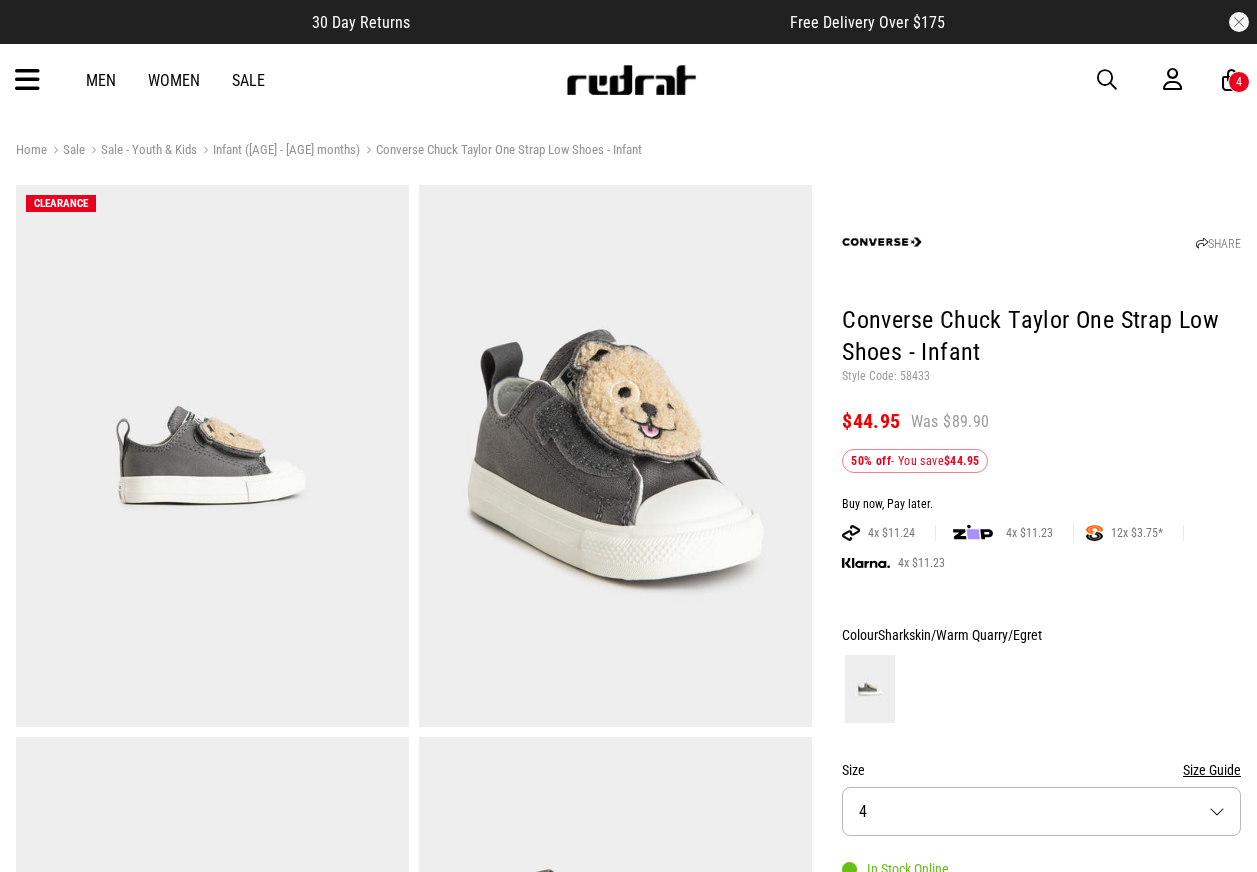 scroll, scrollTop: 0, scrollLeft: 0, axis: both 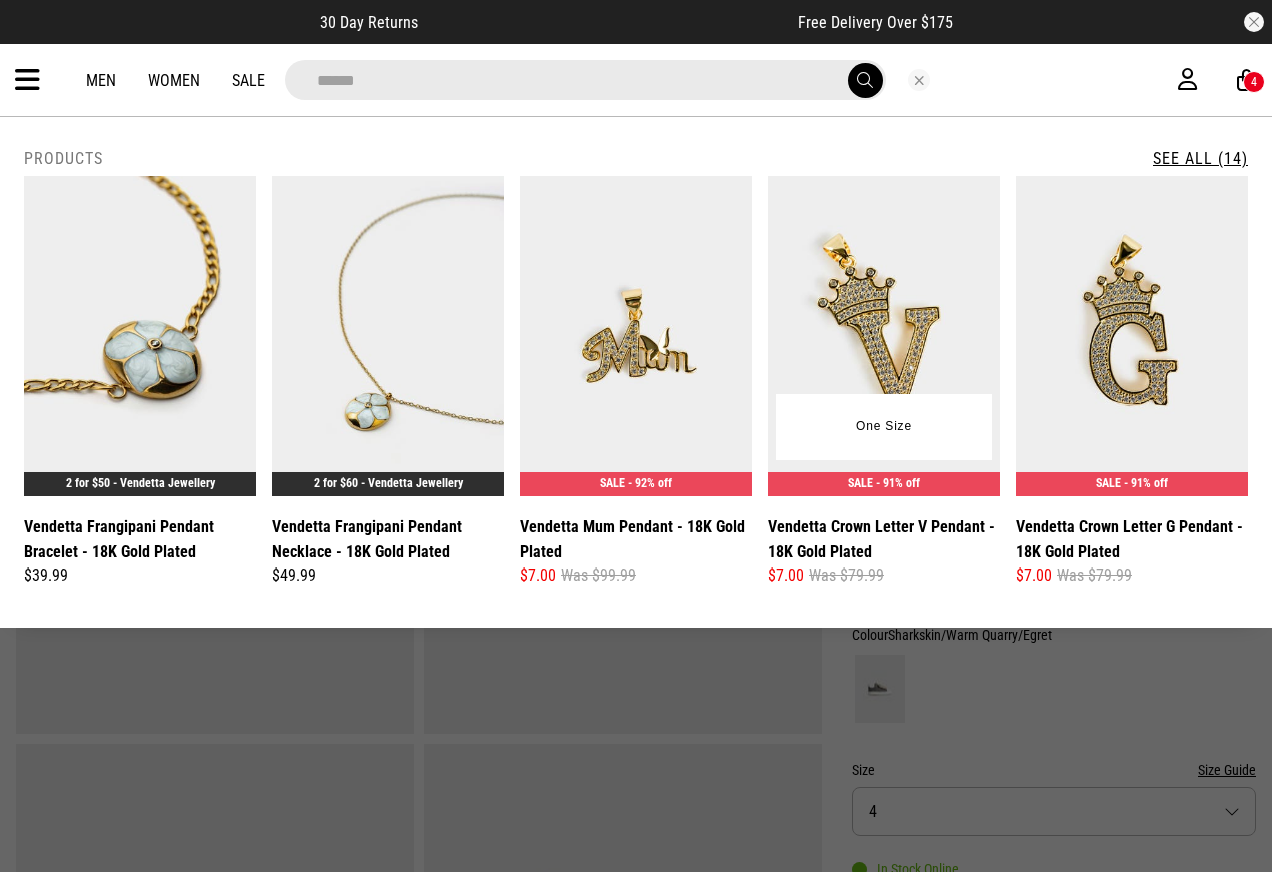 type on "******" 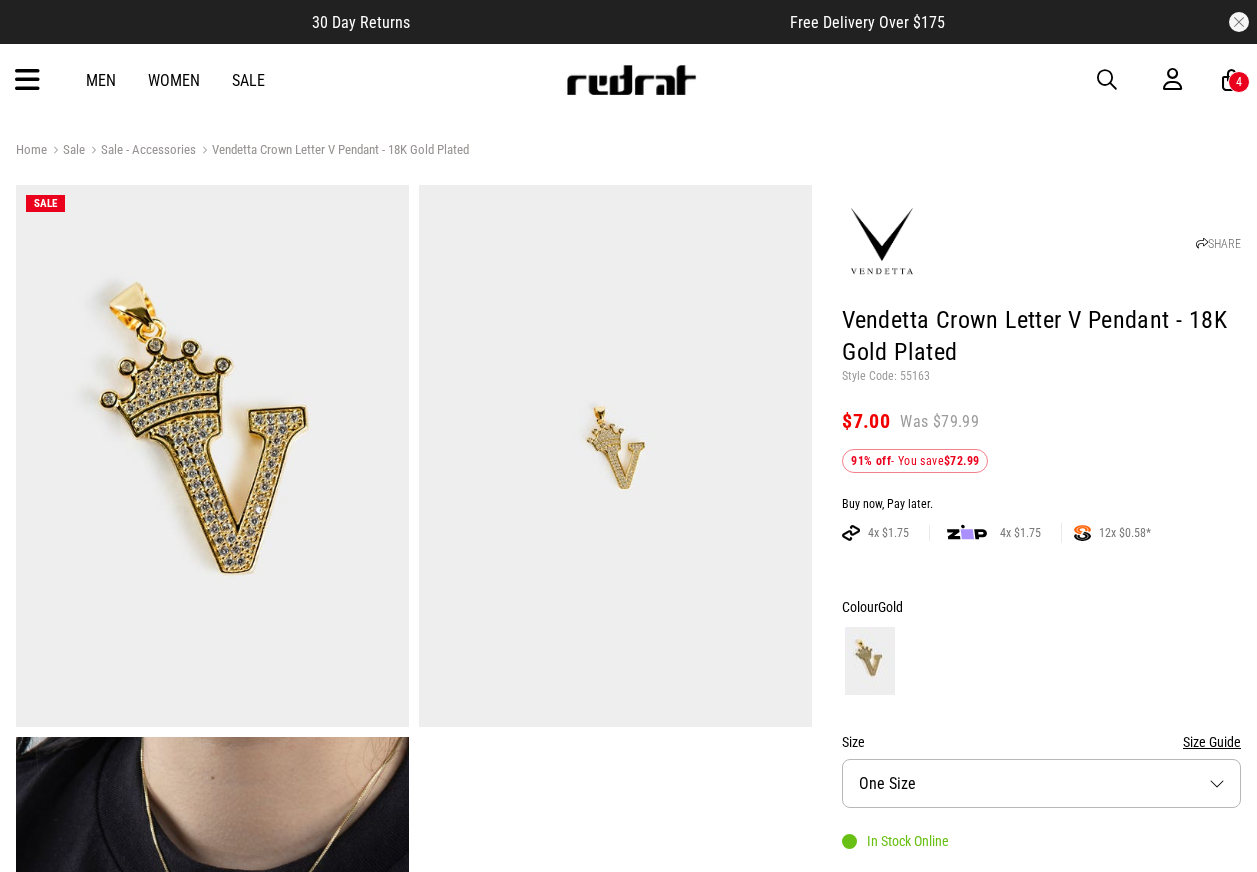 scroll, scrollTop: 0, scrollLeft: 0, axis: both 